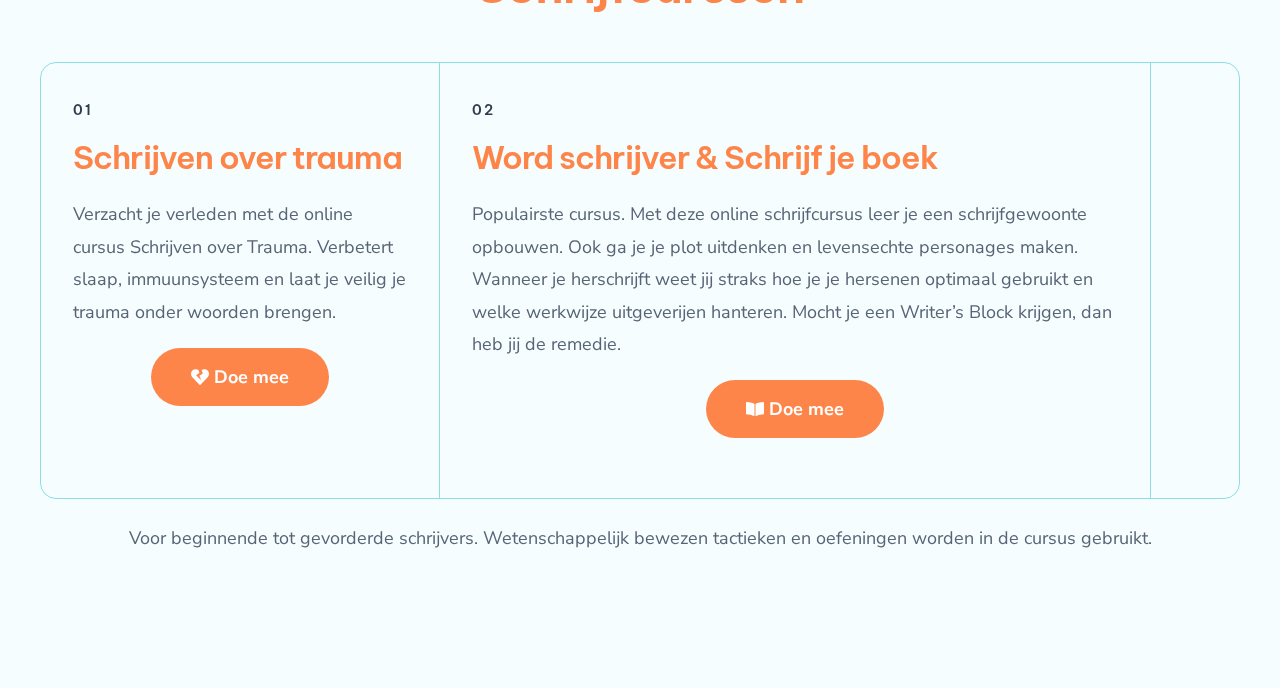 scroll, scrollTop: 3624, scrollLeft: 0, axis: vertical 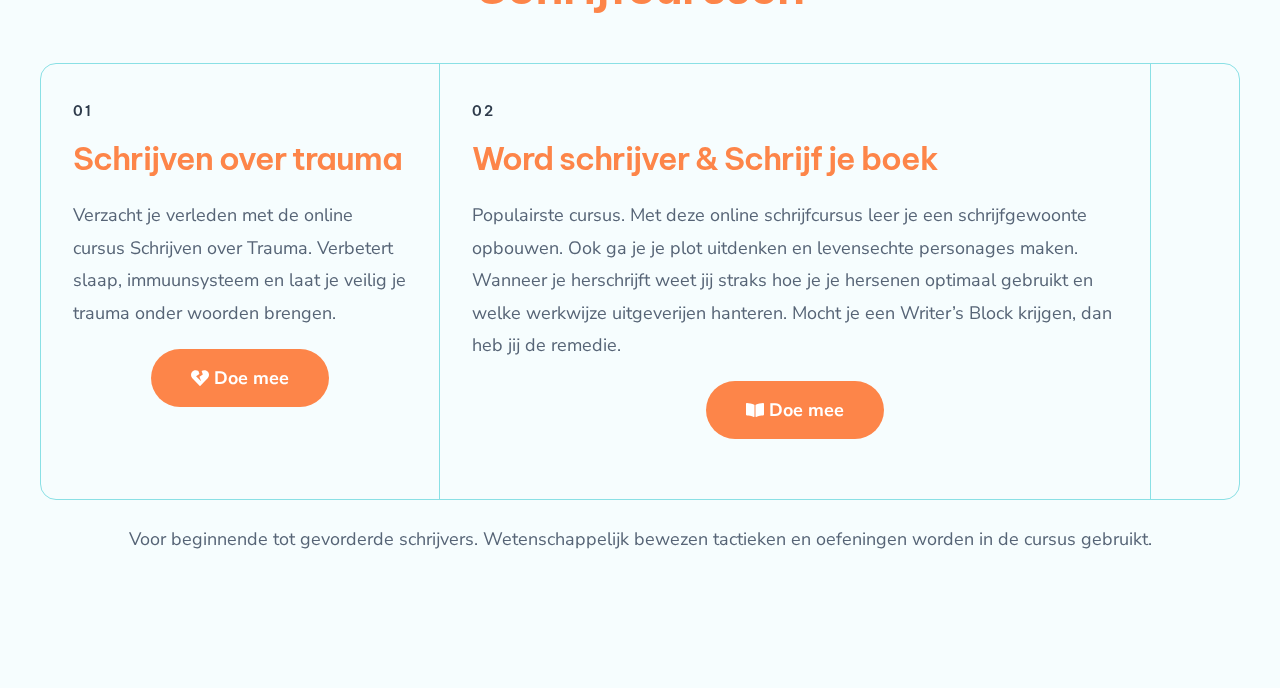 click on "Doe mee" at bounding box center (806, 410) 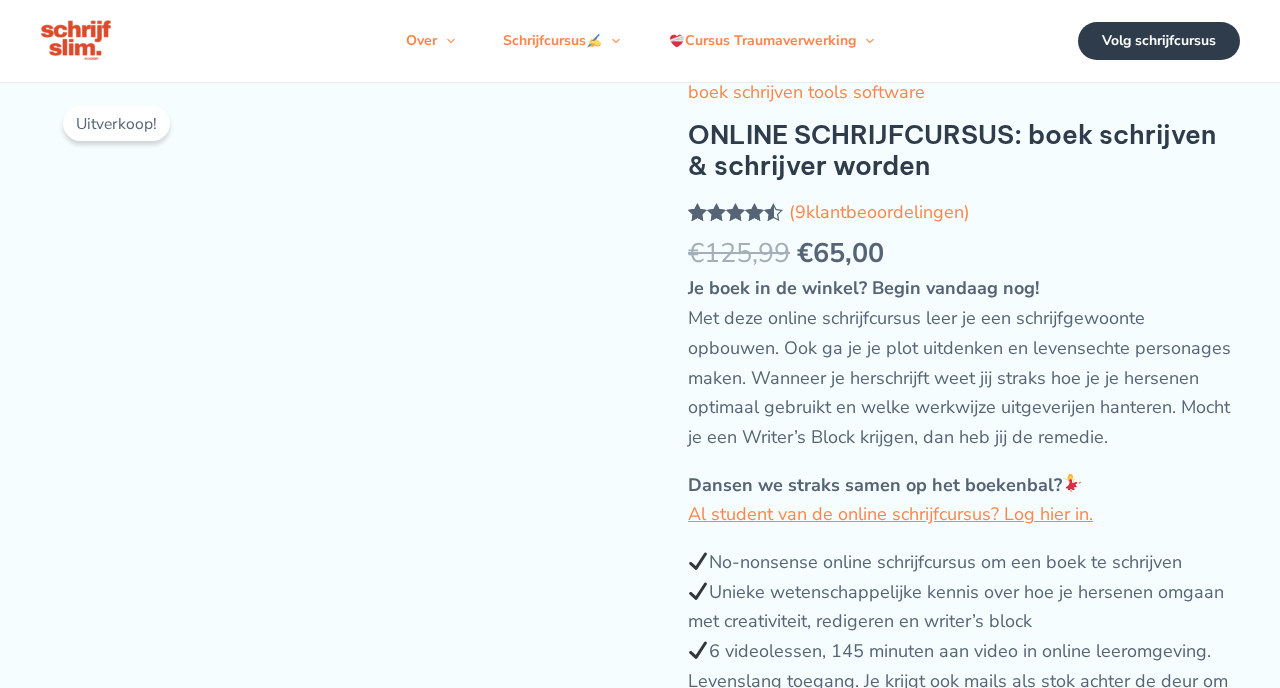 scroll, scrollTop: 0, scrollLeft: 0, axis: both 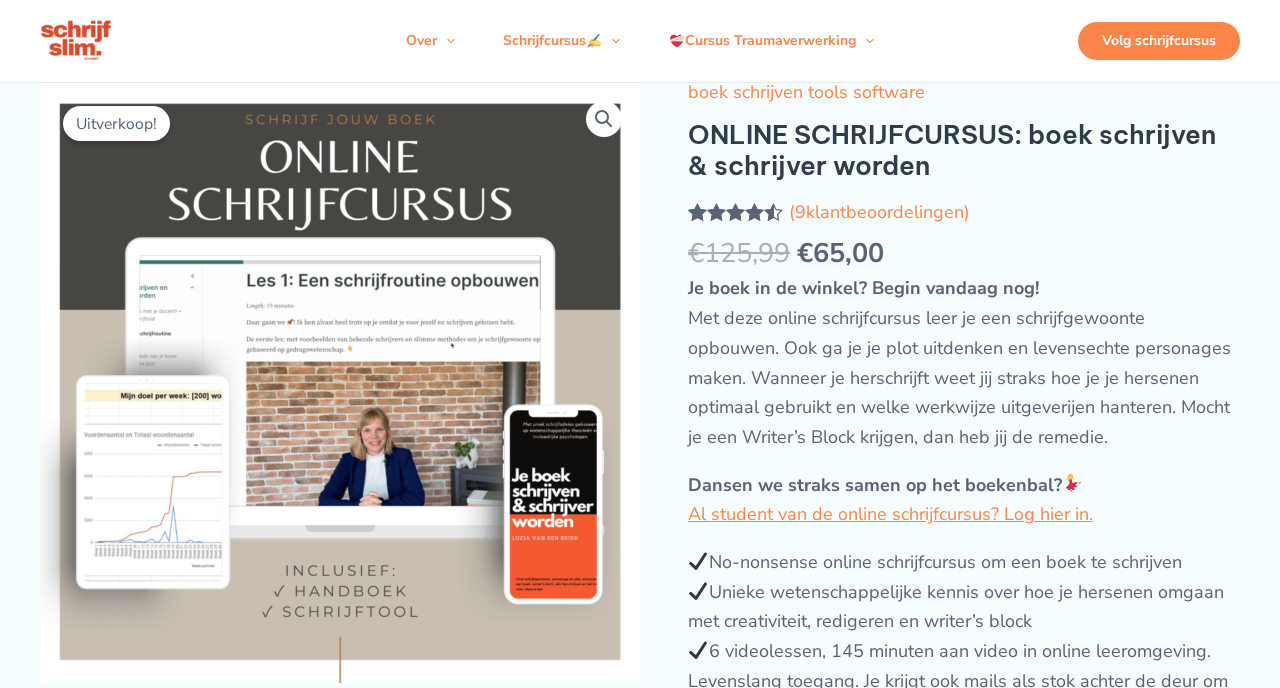 click on "Volg schrijfcursus" at bounding box center [1159, 41] 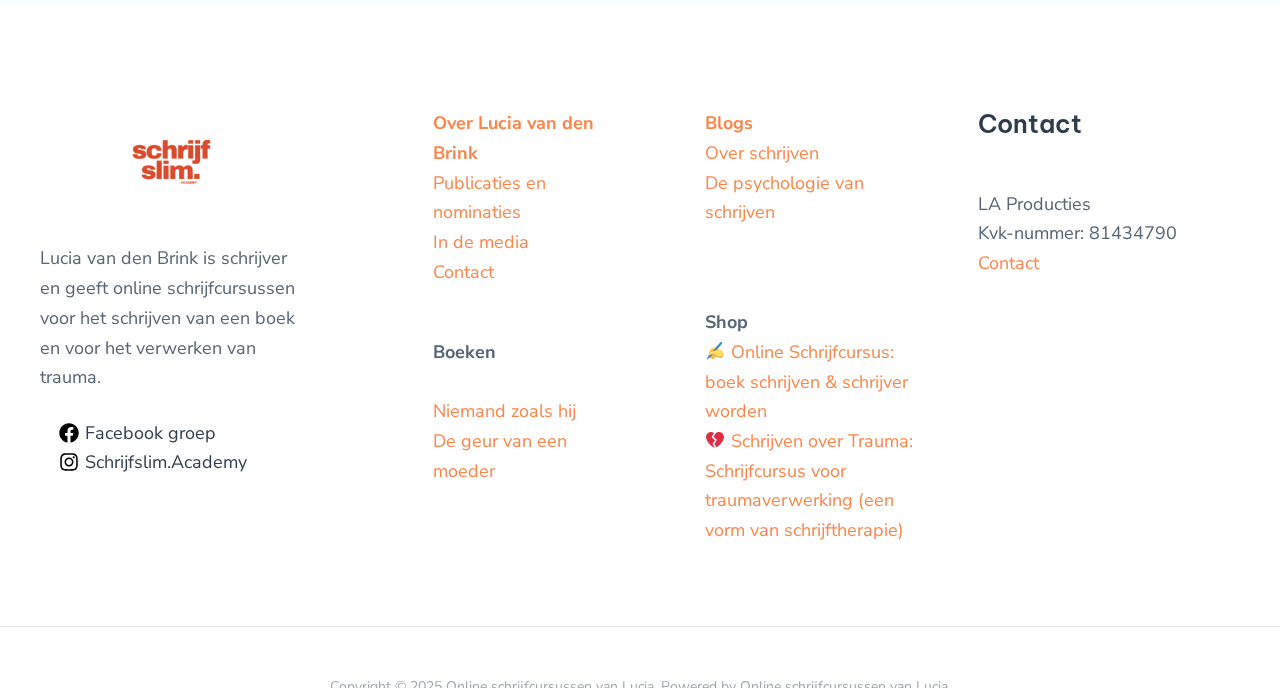 scroll, scrollTop: 5865, scrollLeft: 0, axis: vertical 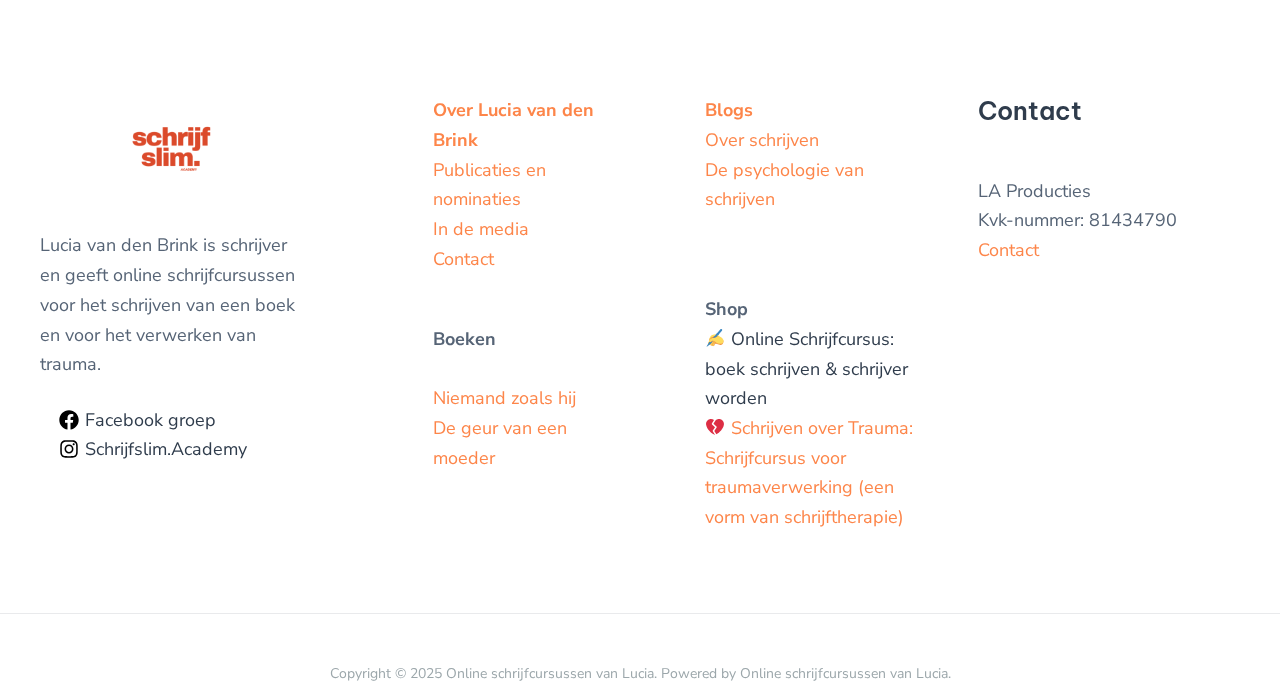 click on "Online Schrijfcursus: boek schrijven & schrijver worden" at bounding box center (806, 368) 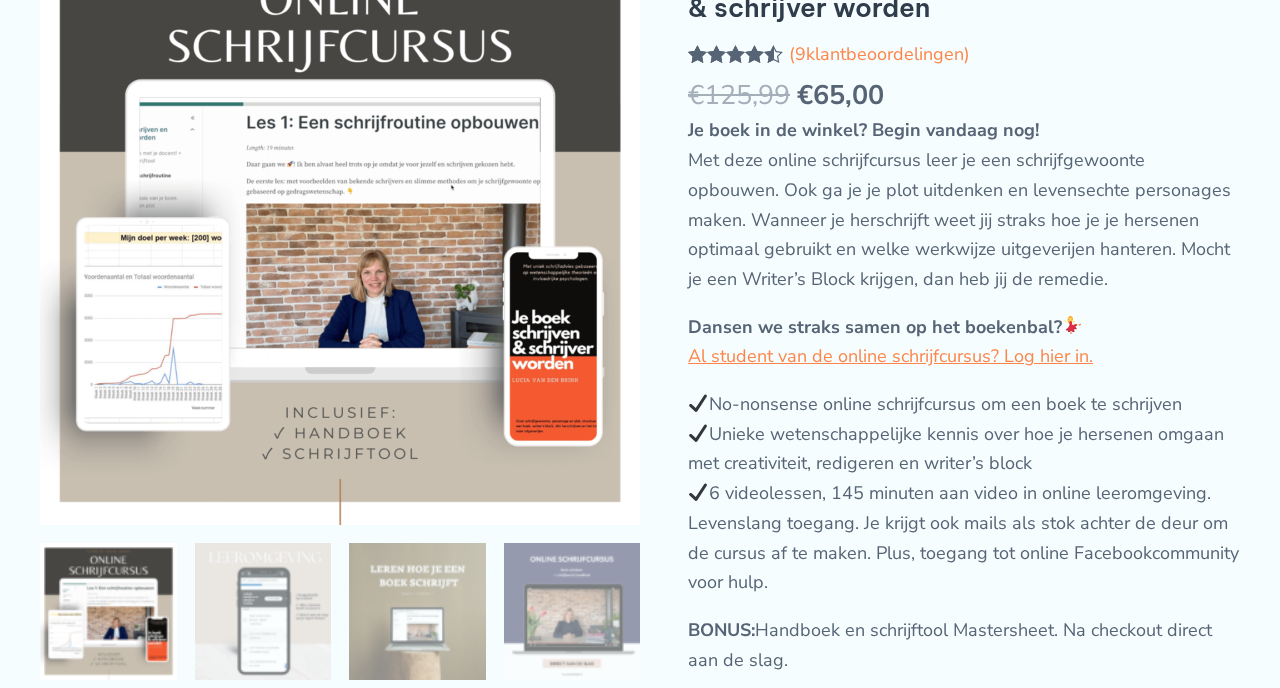scroll, scrollTop: 172, scrollLeft: 0, axis: vertical 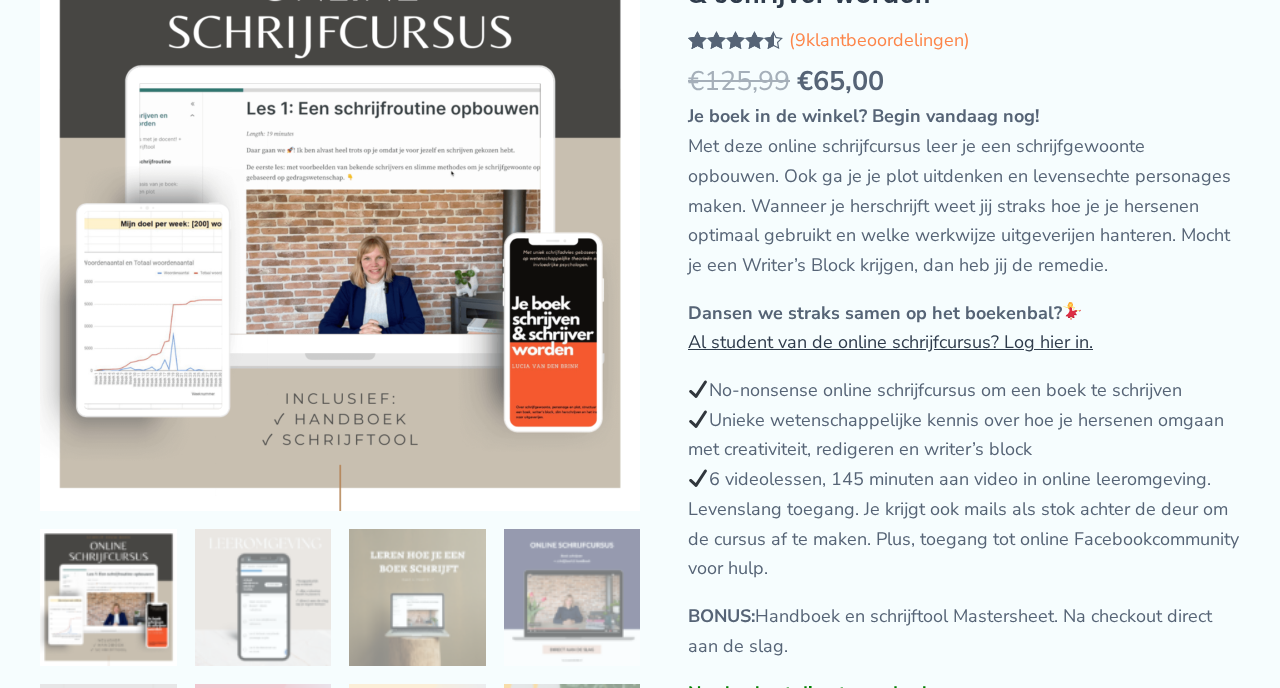 click on "Al student van de online schrijfcursus? Log hier in." at bounding box center [890, 342] 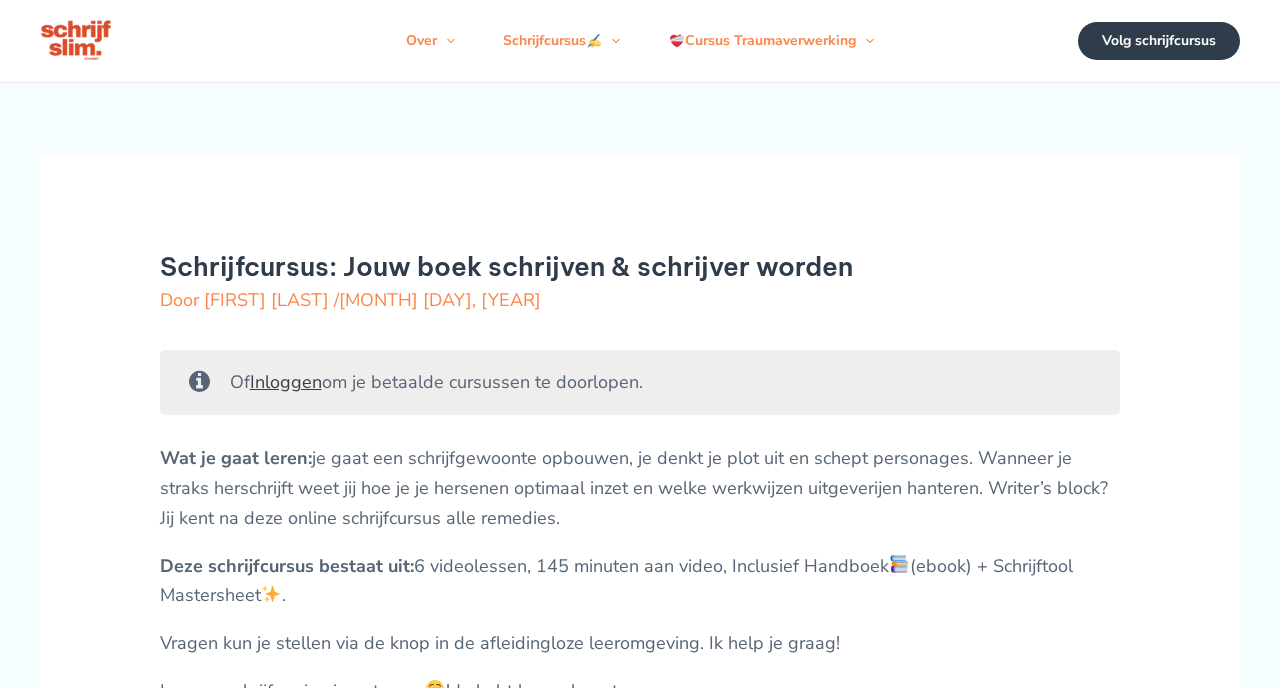 scroll, scrollTop: 0, scrollLeft: 0, axis: both 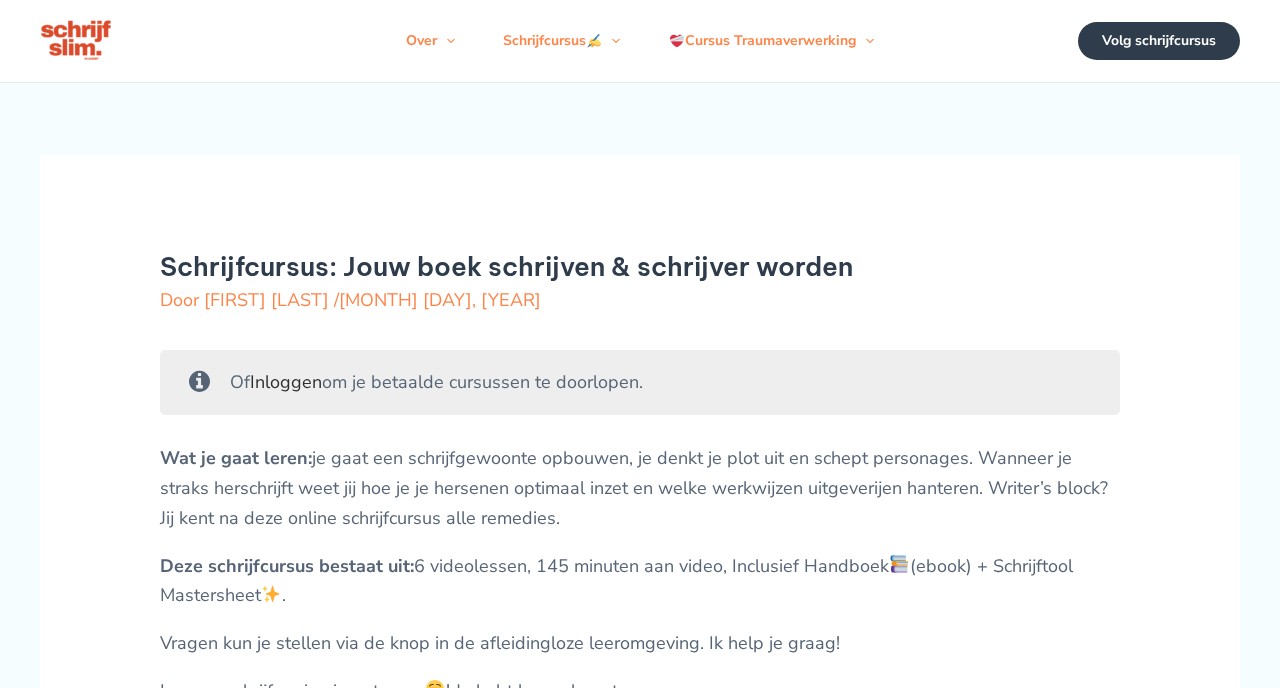 click on "Inloggen" at bounding box center (286, 382) 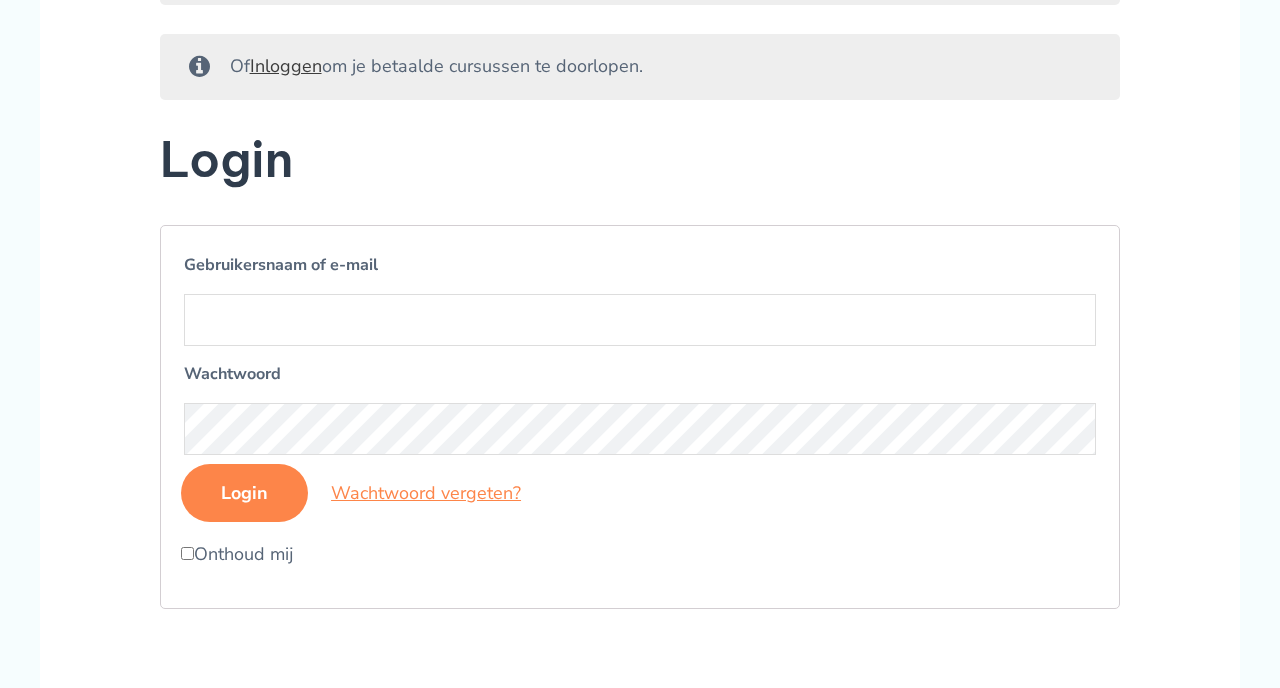 scroll, scrollTop: 374, scrollLeft: 0, axis: vertical 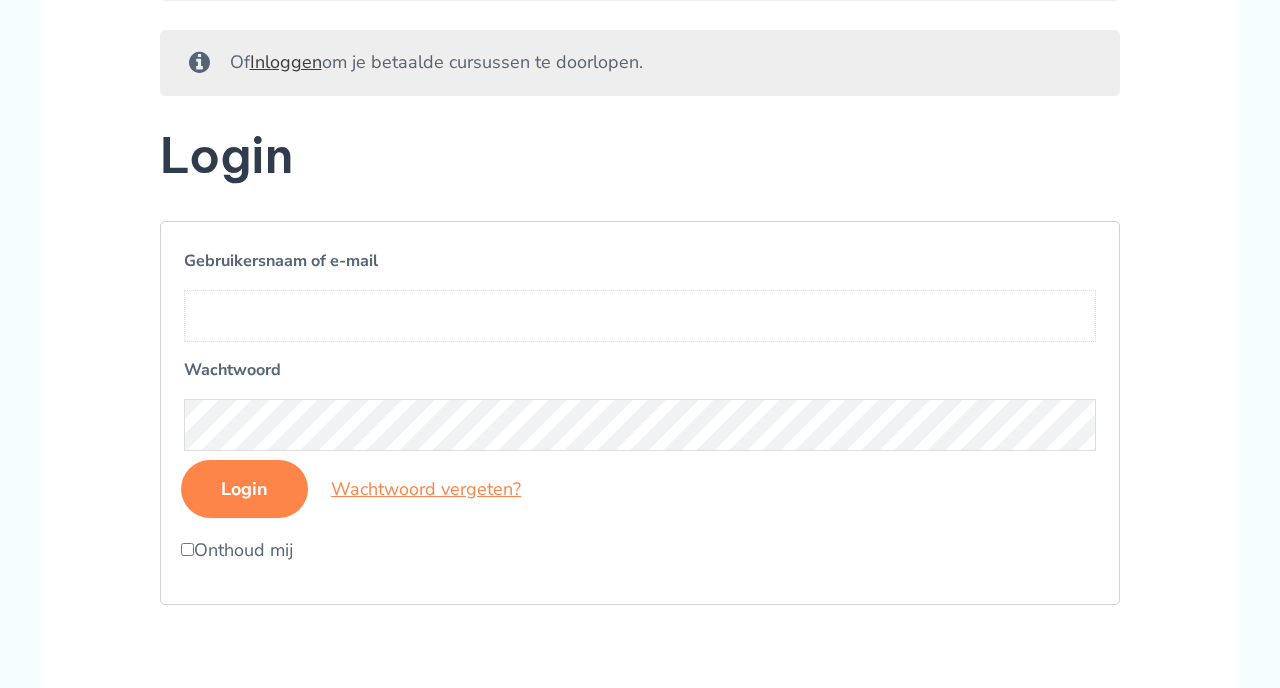 type on "[USERNAME]@[EXAMPLE.COM]" 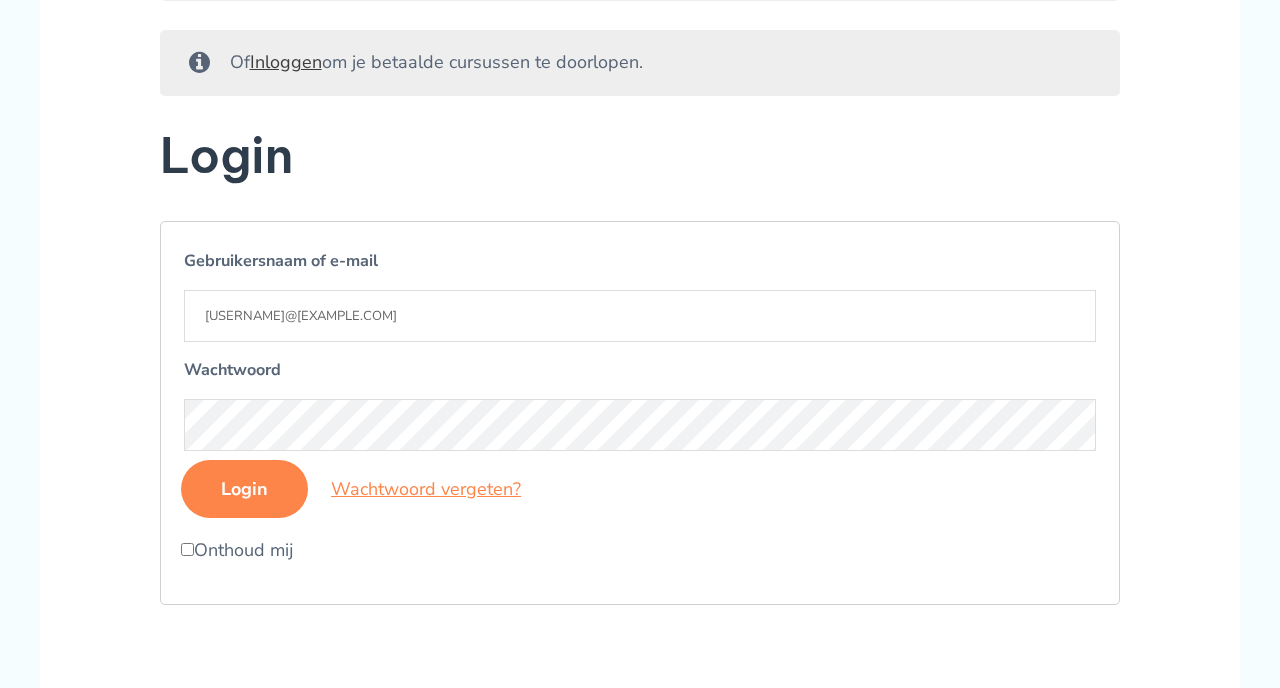 click on "Login" at bounding box center (244, 489) 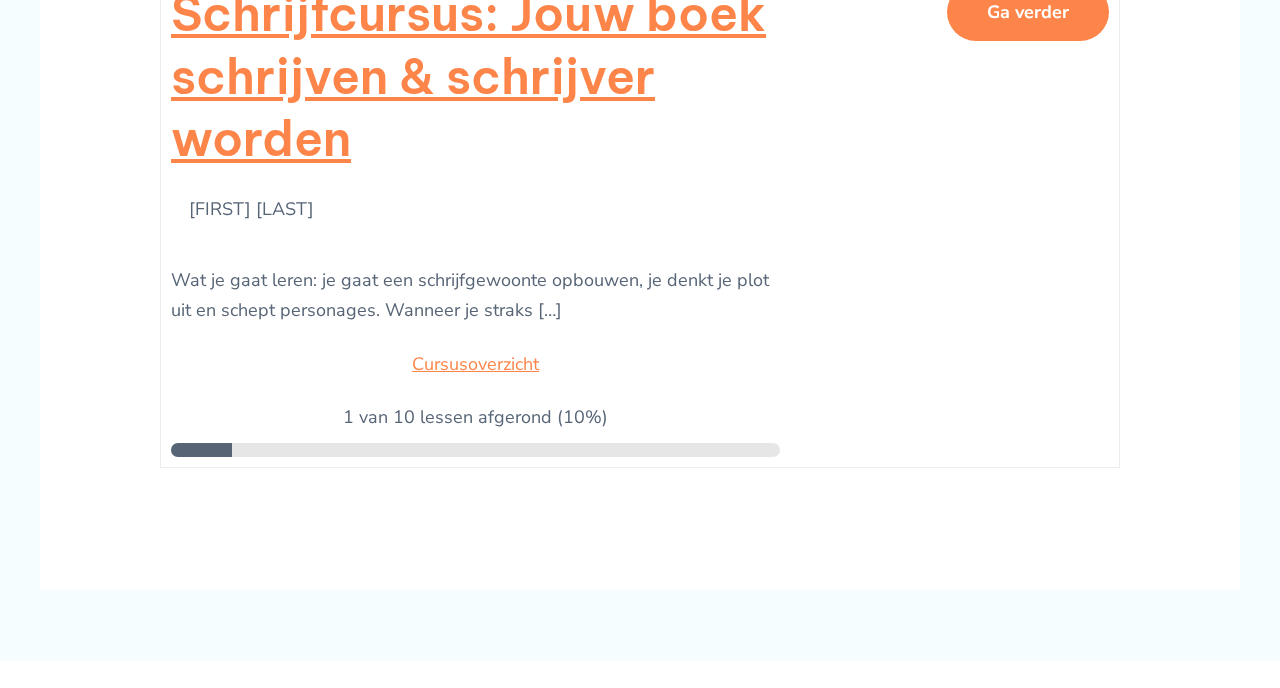 scroll, scrollTop: 460, scrollLeft: 0, axis: vertical 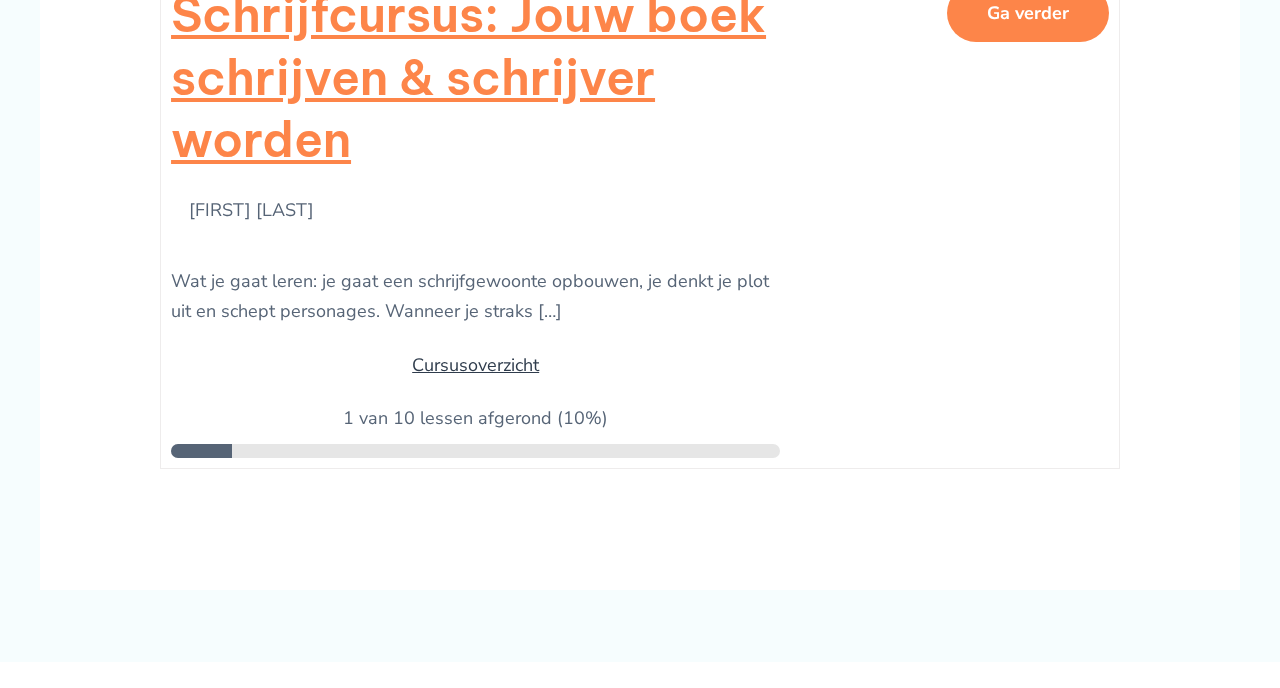 click on "Cursusoverzicht" at bounding box center (475, 365) 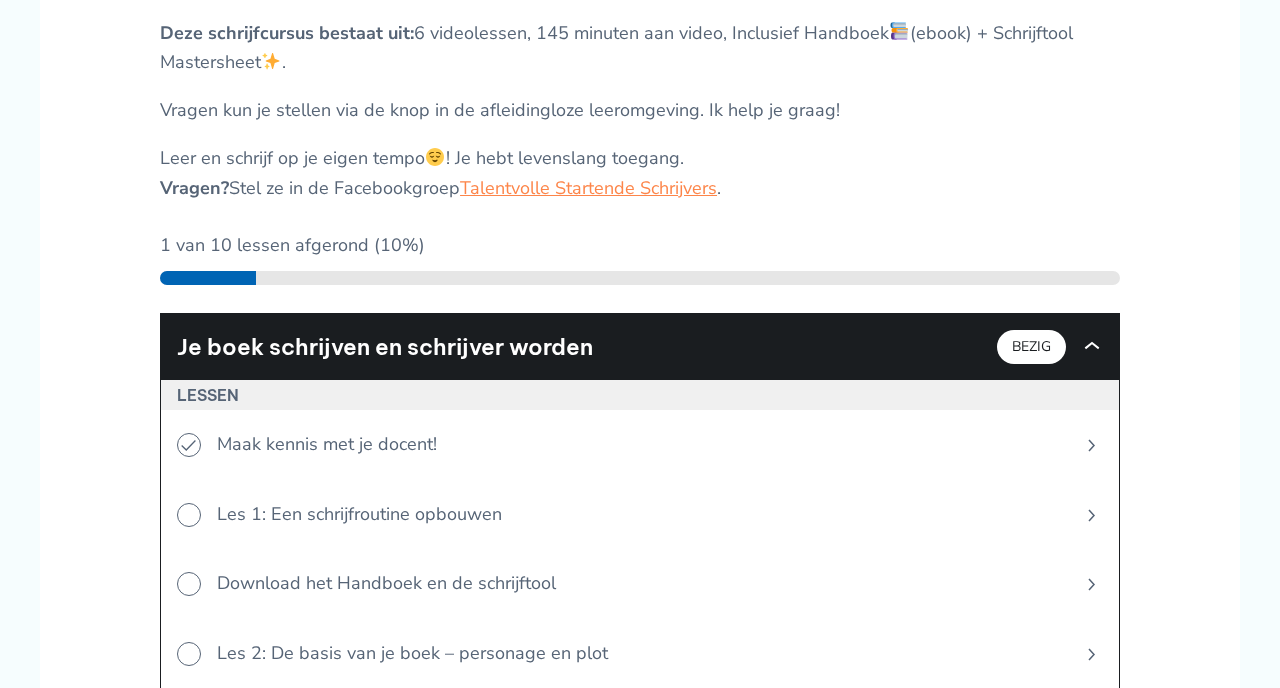 scroll, scrollTop: 470, scrollLeft: 0, axis: vertical 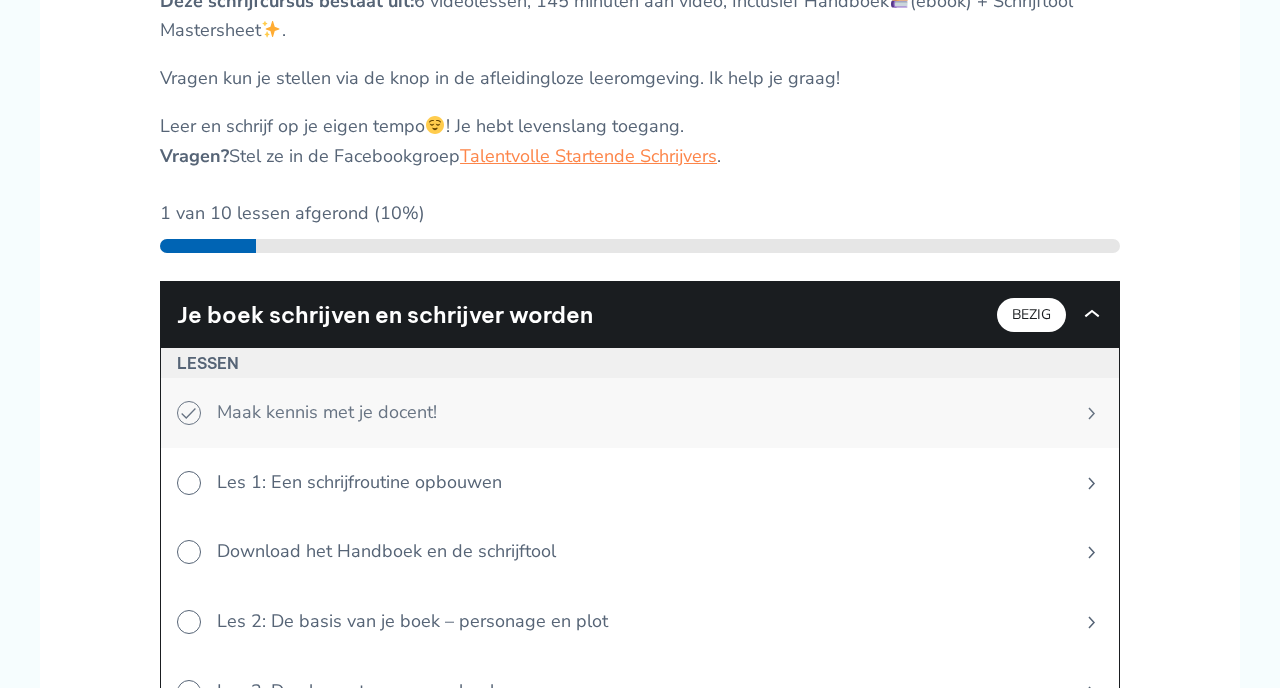 click on "Maak kennis met je docent!" at bounding box center (632, 413) 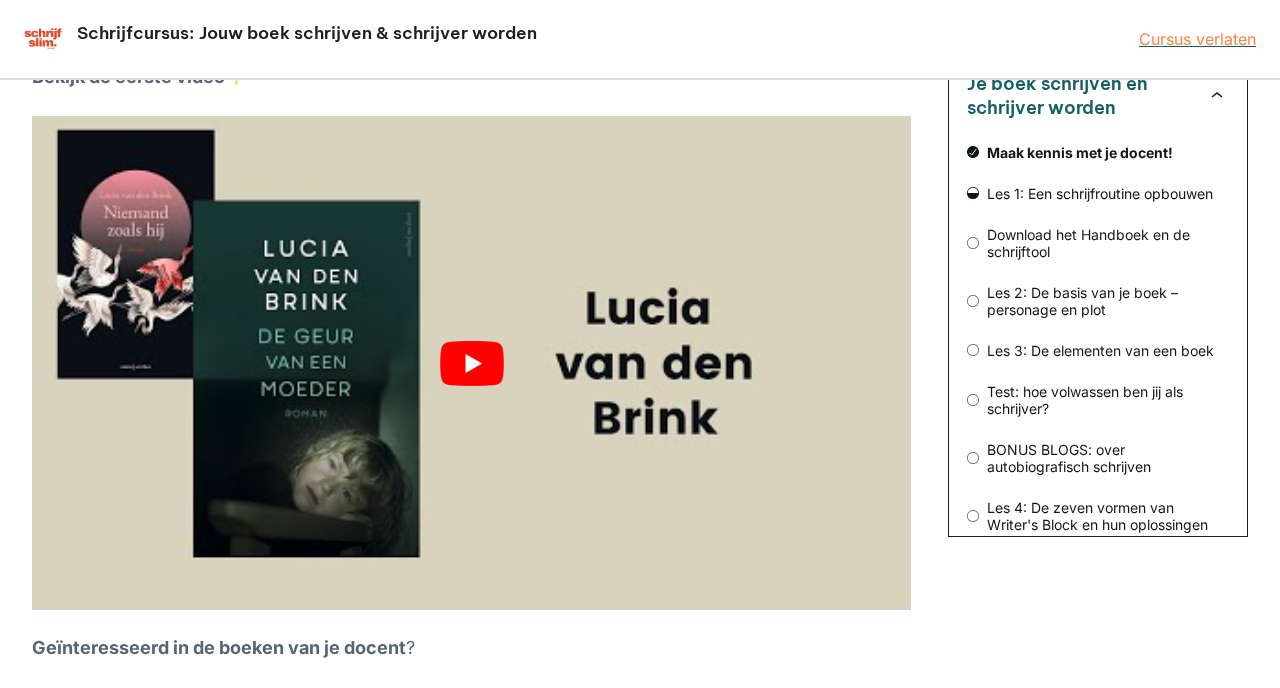 scroll, scrollTop: 261, scrollLeft: 0, axis: vertical 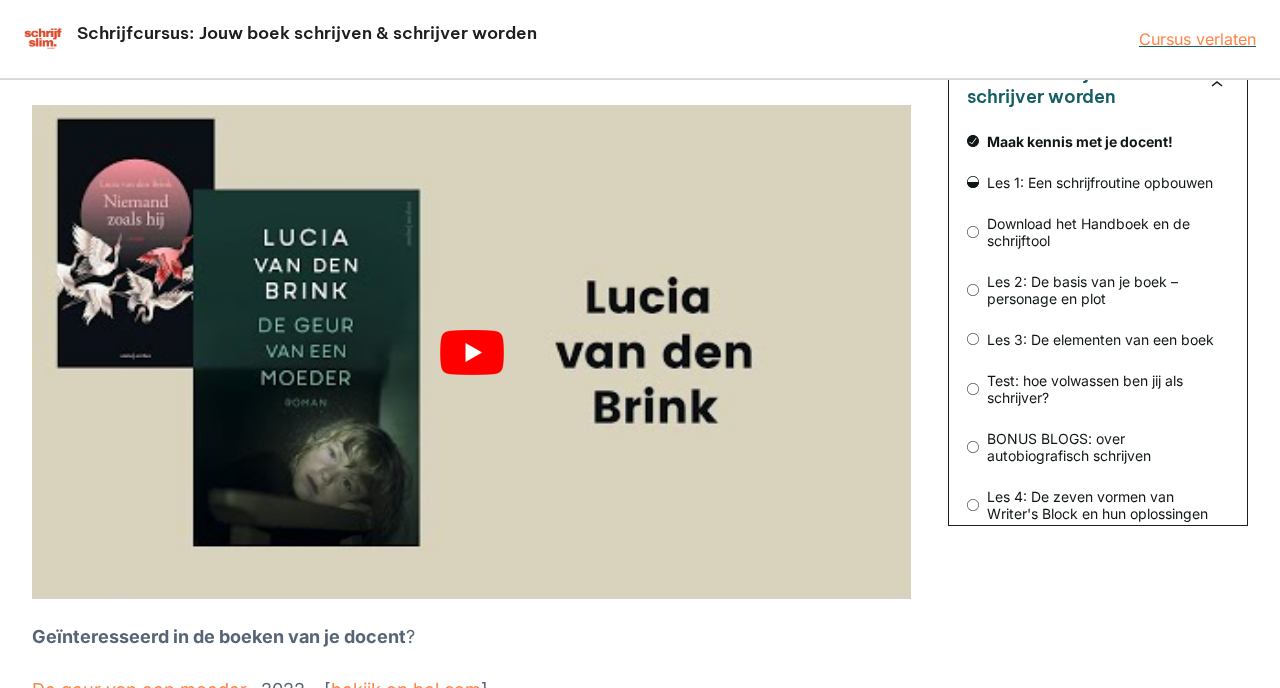 click at bounding box center [471, 352] 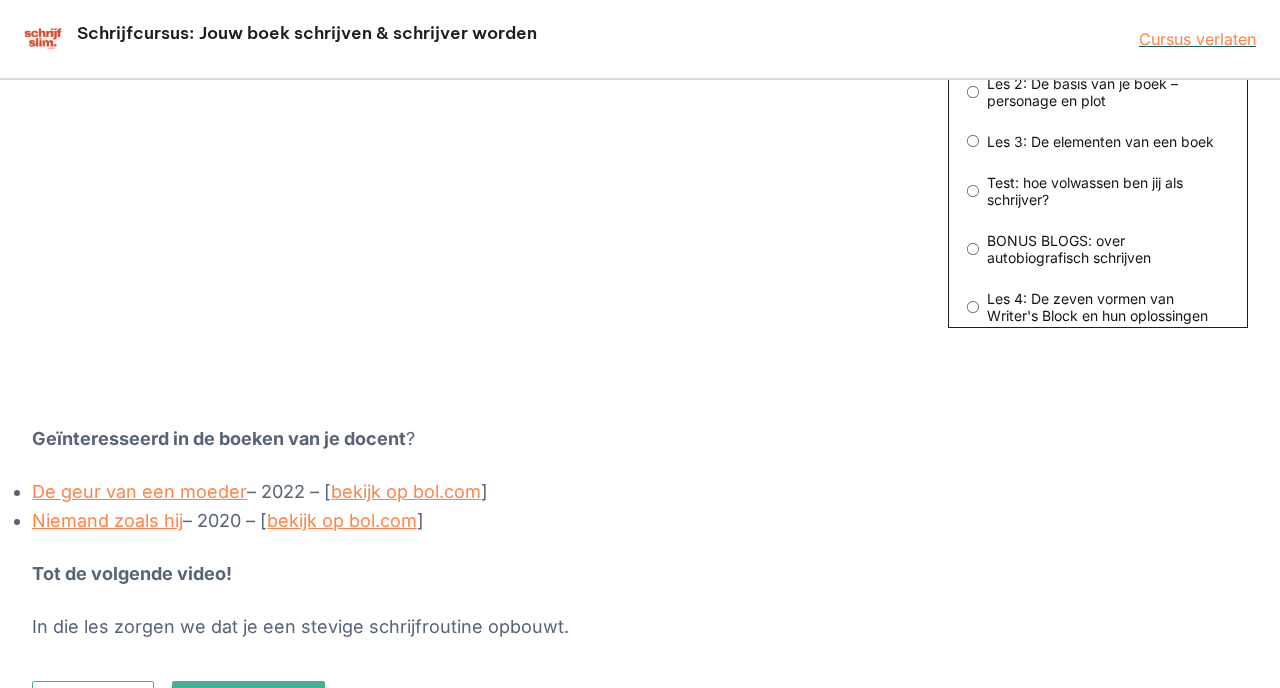 scroll, scrollTop: 608, scrollLeft: 0, axis: vertical 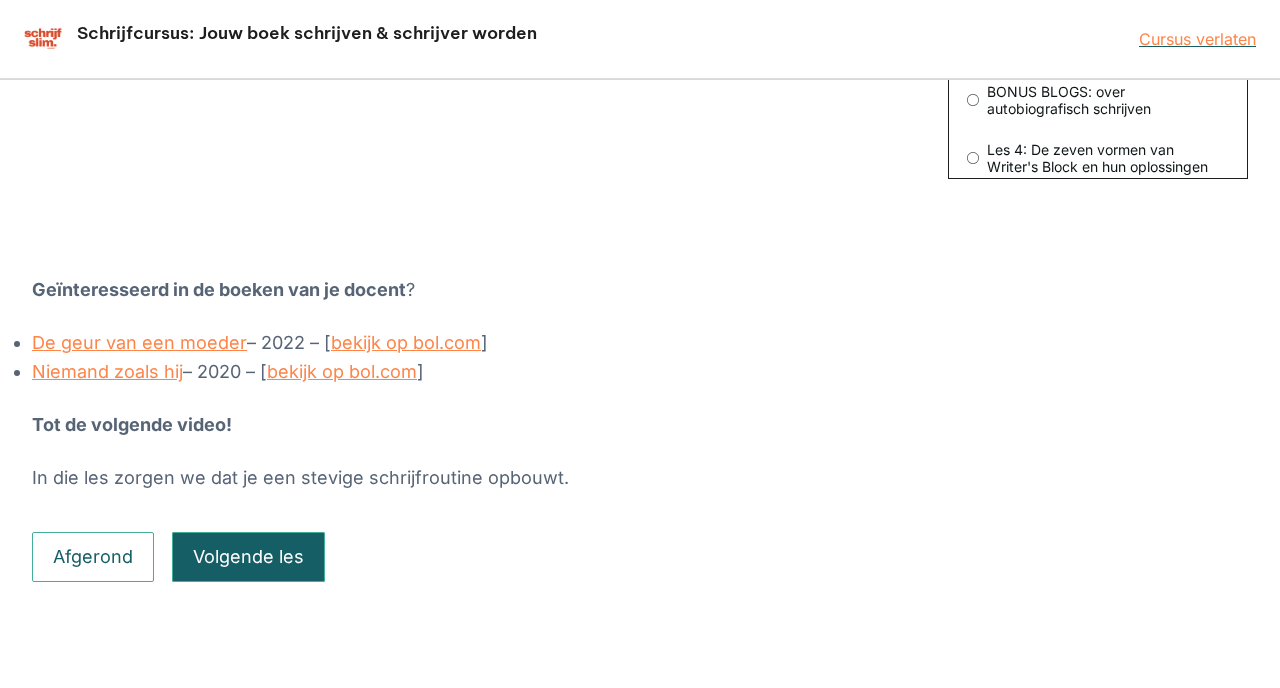 click on "Volgende les" at bounding box center [248, 557] 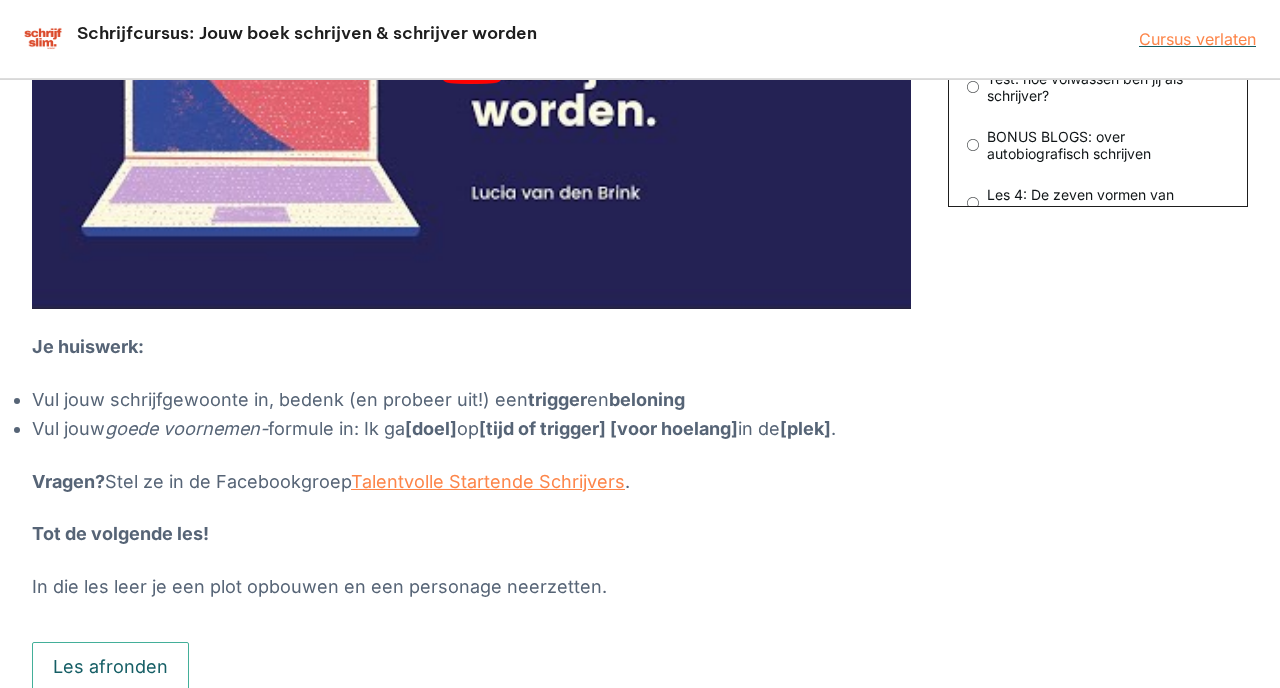 scroll, scrollTop: 579, scrollLeft: 0, axis: vertical 